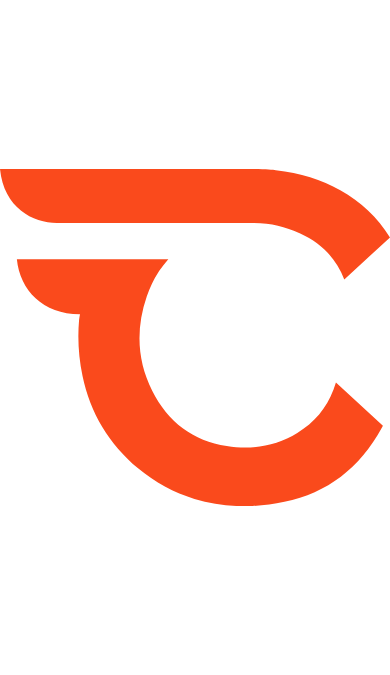 scroll, scrollTop: 0, scrollLeft: 0, axis: both 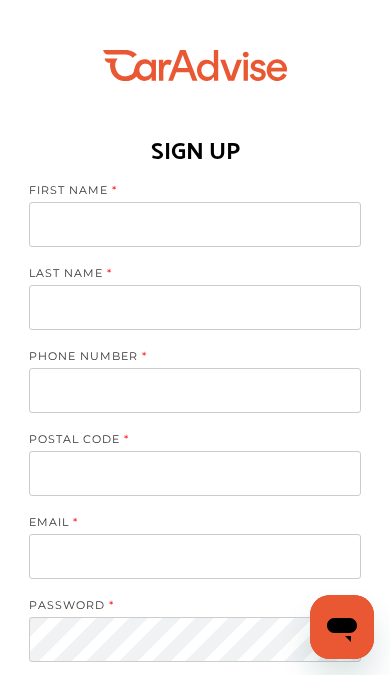 click at bounding box center [195, 224] 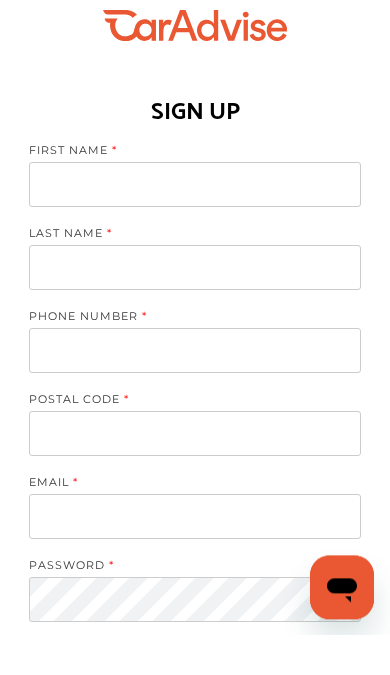 type on "**********" 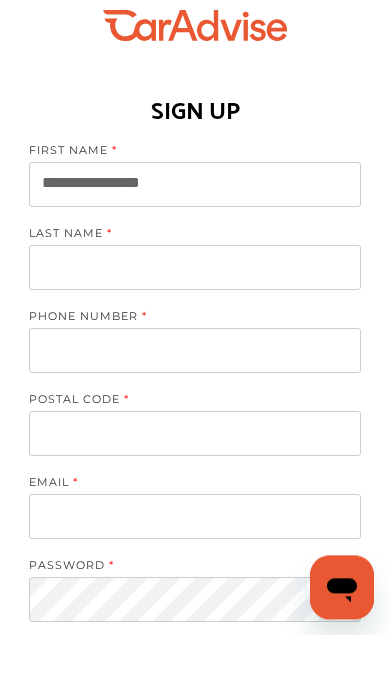 type on "**********" 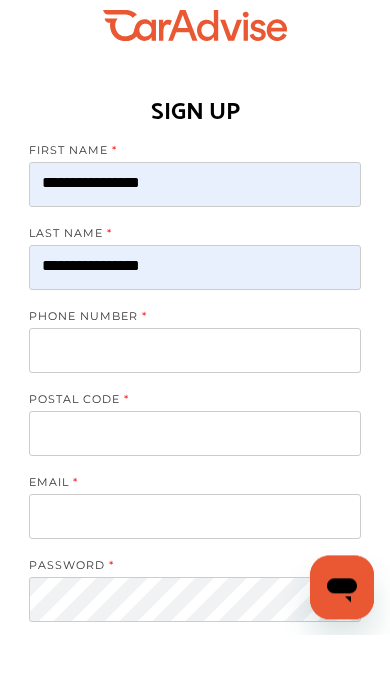 type on "**********" 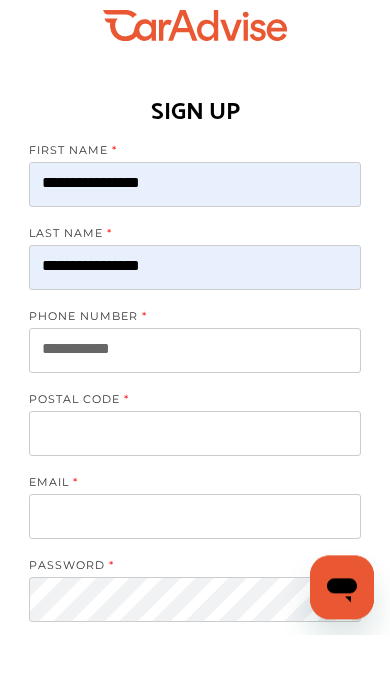 scroll, scrollTop: 40, scrollLeft: 0, axis: vertical 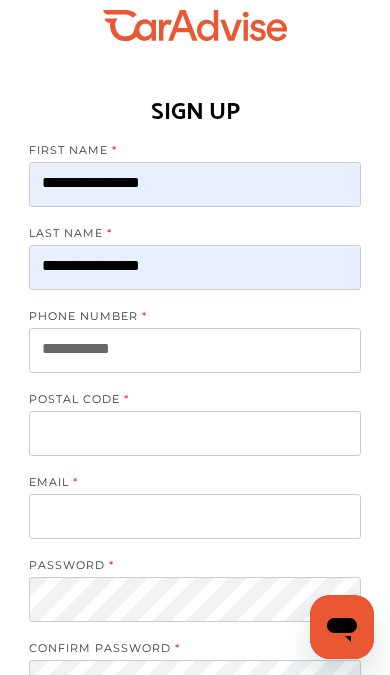 type on "*****" 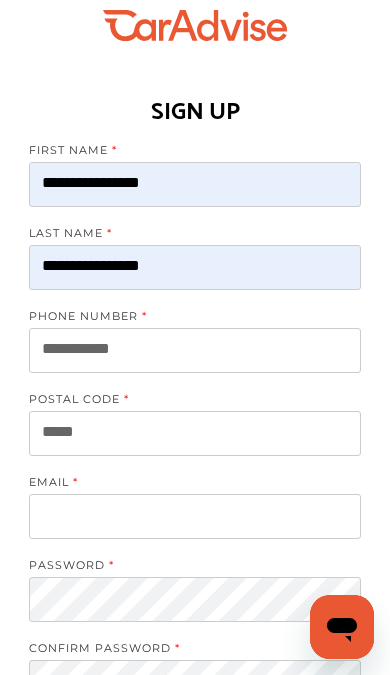 type on "**********" 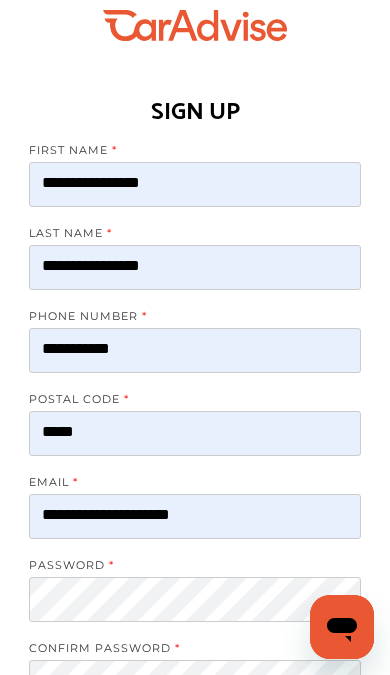 click on "**********" at bounding box center [195, 350] 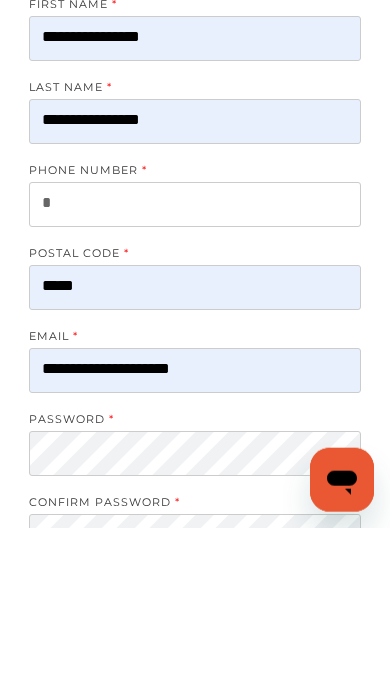 type on "**********" 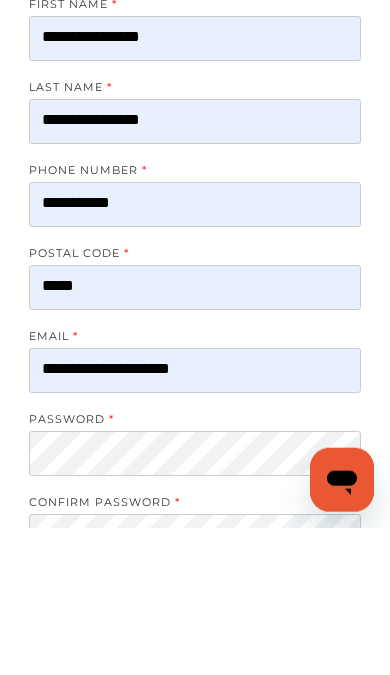 scroll, scrollTop: 187, scrollLeft: 0, axis: vertical 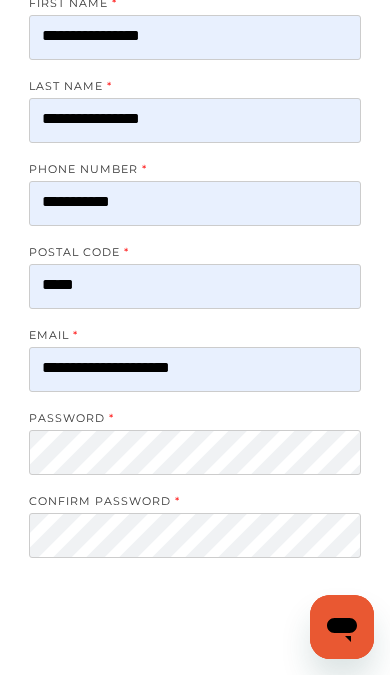 click on "*****" at bounding box center [195, 286] 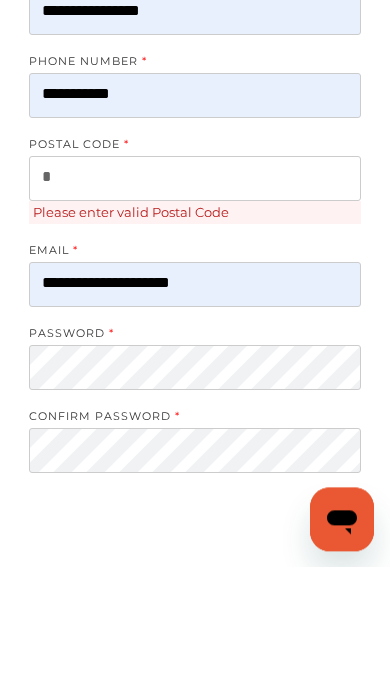 type on "*****" 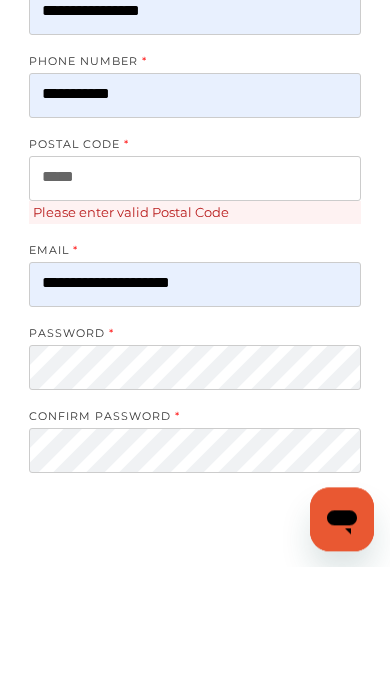 scroll, scrollTop: 295, scrollLeft: 0, axis: vertical 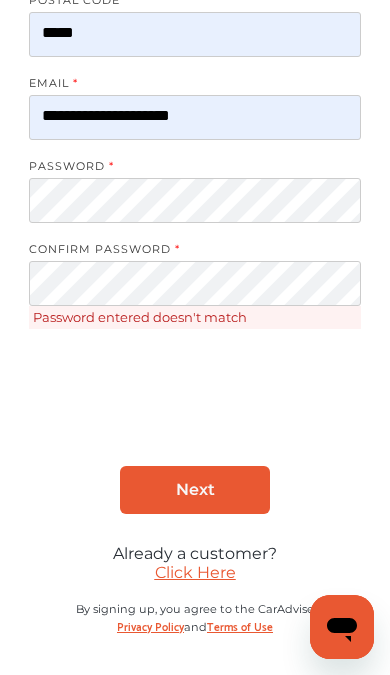 click on "Next" at bounding box center [195, 490] 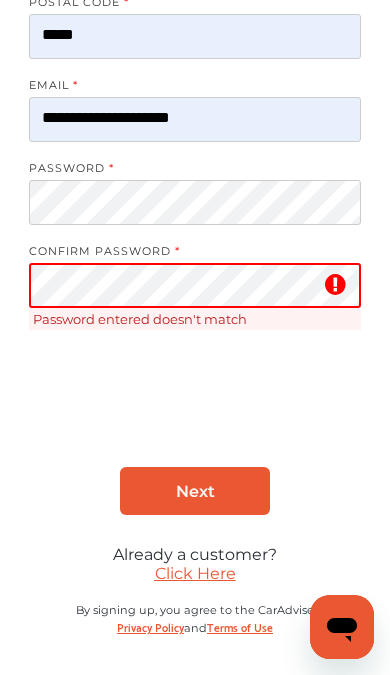 click at bounding box center (334, 293) 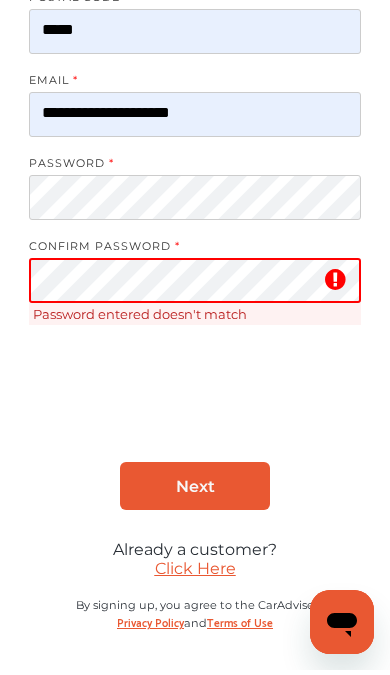 scroll, scrollTop: 465, scrollLeft: 0, axis: vertical 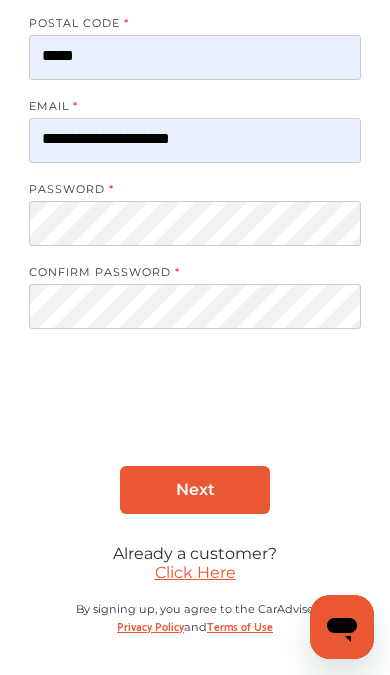 click on "Next" at bounding box center (195, 490) 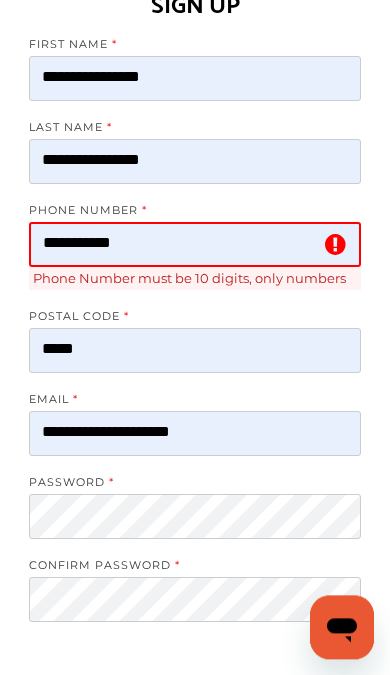 scroll, scrollTop: 145, scrollLeft: 0, axis: vertical 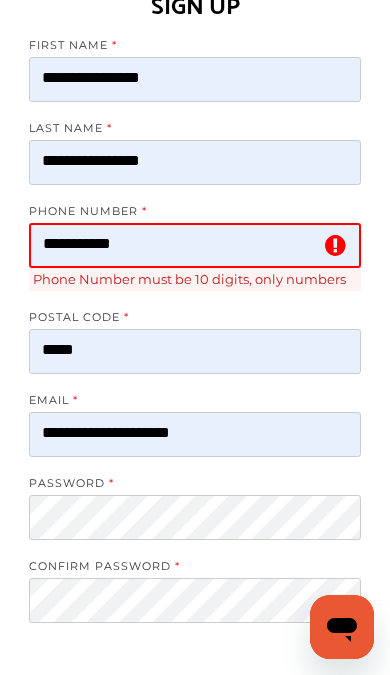 click on "**********" at bounding box center (195, 245) 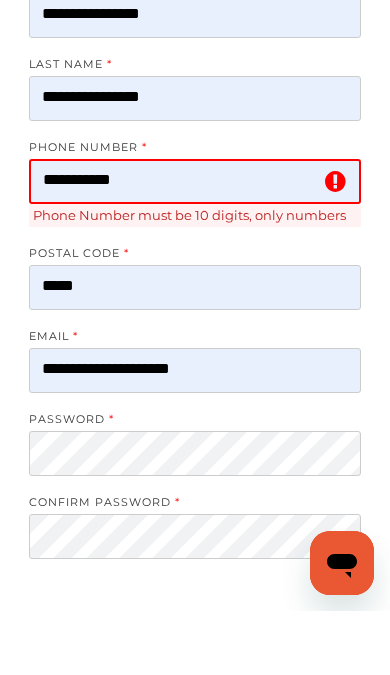 click on "**********" at bounding box center (195, 245) 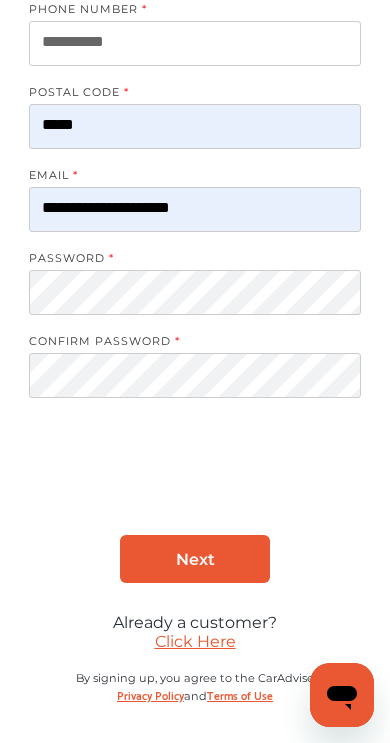 scroll, scrollTop: 365, scrollLeft: 0, axis: vertical 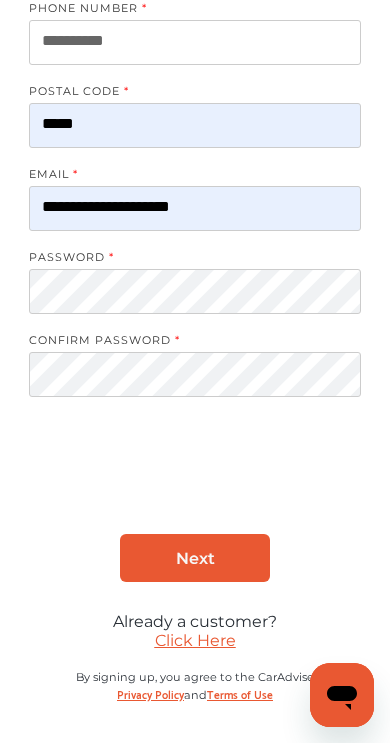 type on "**********" 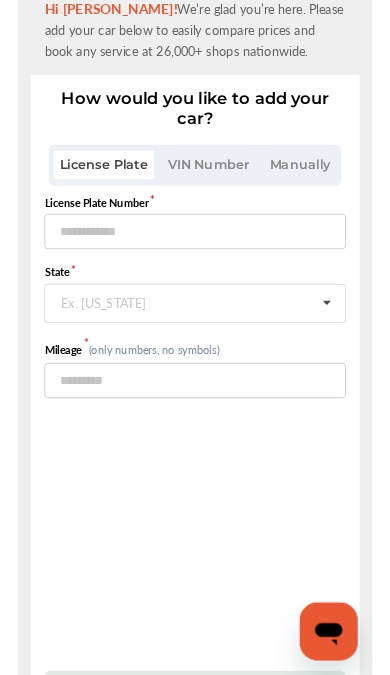 scroll, scrollTop: 0, scrollLeft: 0, axis: both 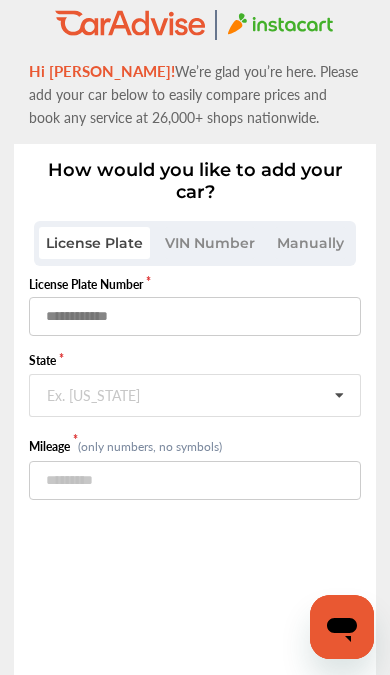 click at bounding box center (195, 316) 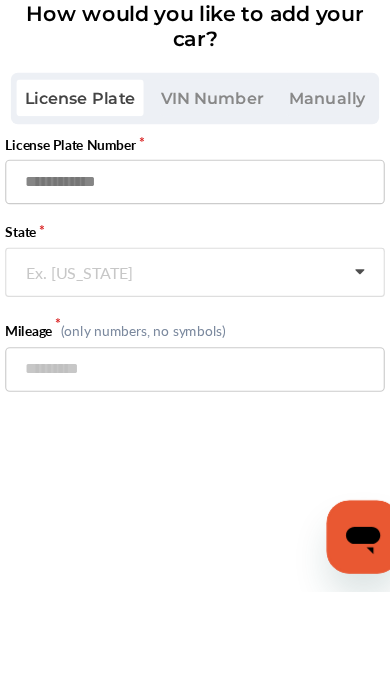 click at bounding box center [195, 316] 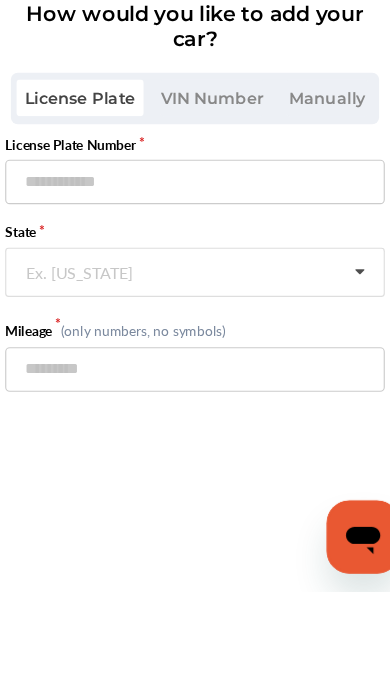 scroll, scrollTop: 72, scrollLeft: 0, axis: vertical 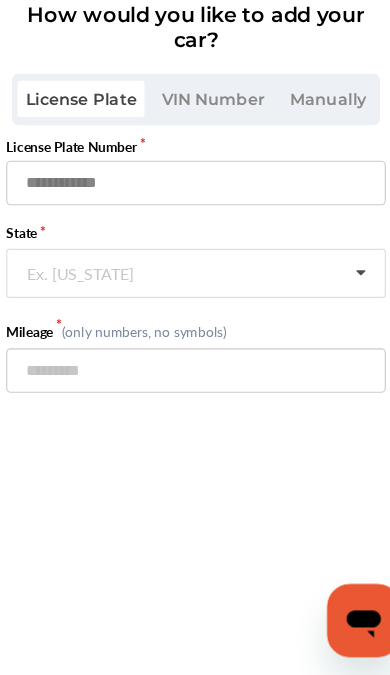 click at bounding box center [195, 244] 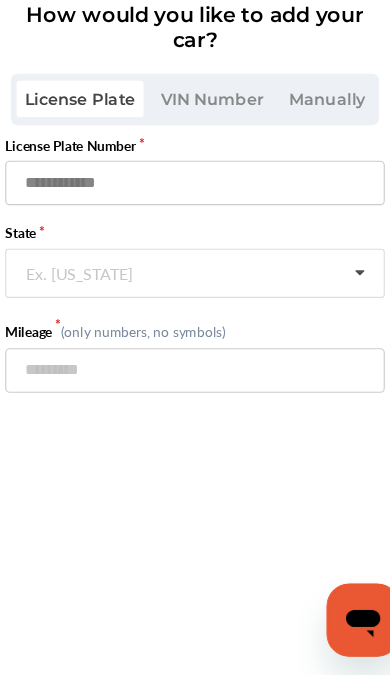 type on "*" 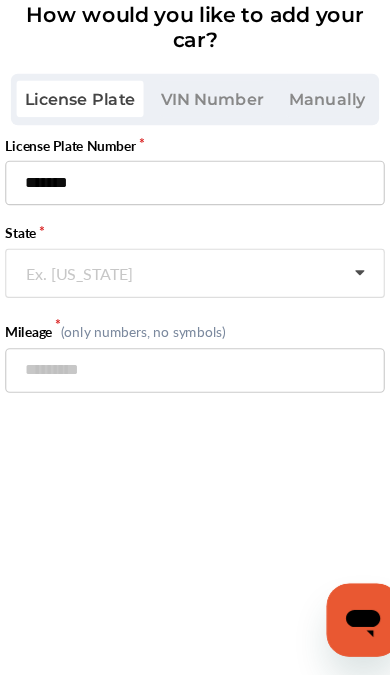 type on "*******" 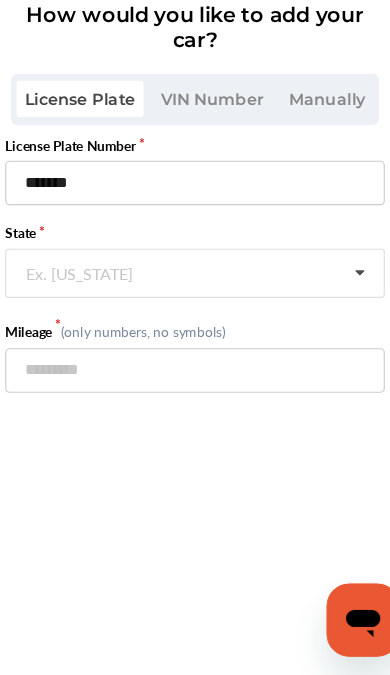 click at bounding box center (196, 314) 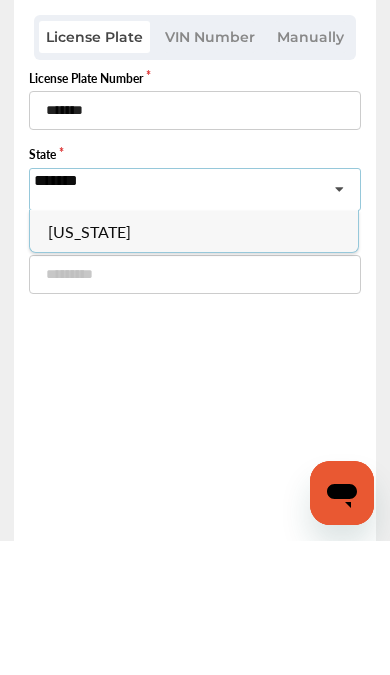 type on "*******" 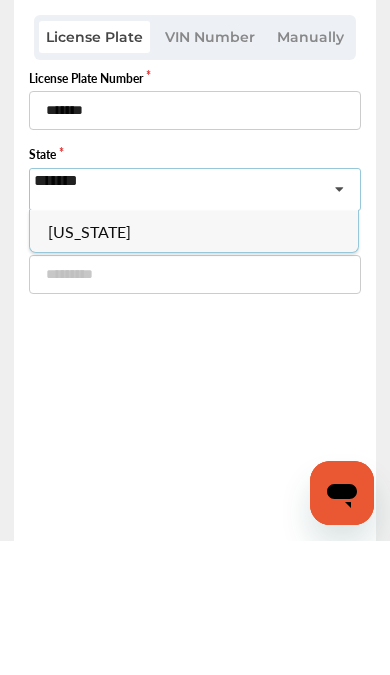 click on "New York" at bounding box center [194, 365] 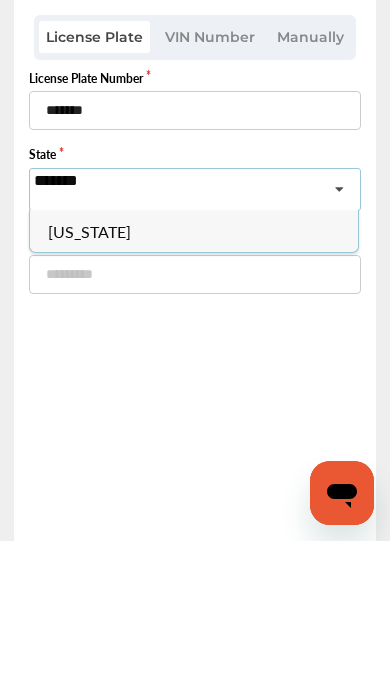 type 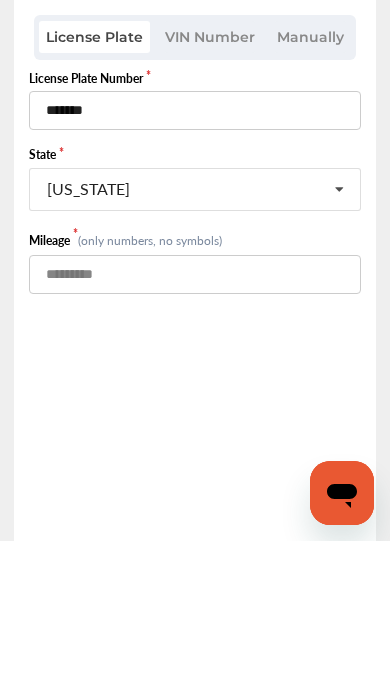 click at bounding box center (195, 408) 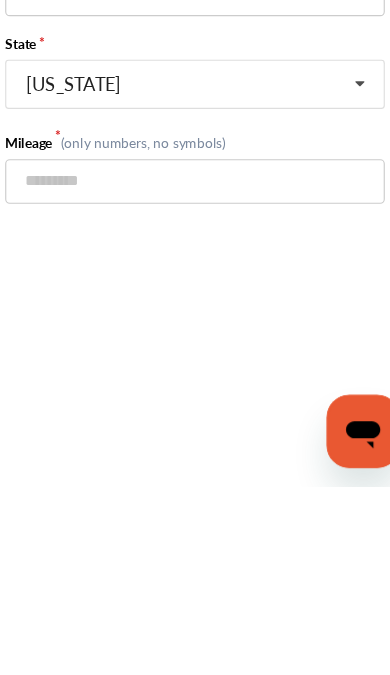 scroll, scrollTop: 73, scrollLeft: 0, axis: vertical 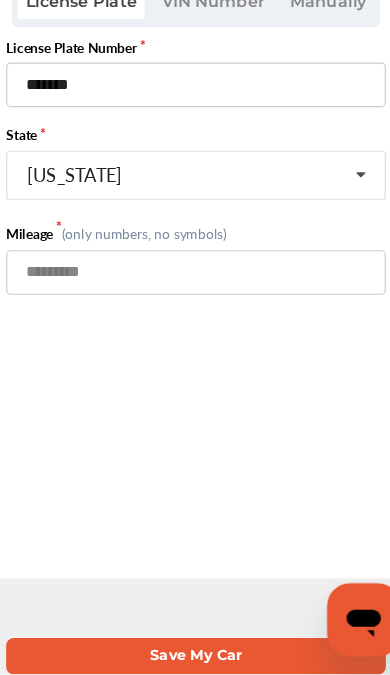 type on "******" 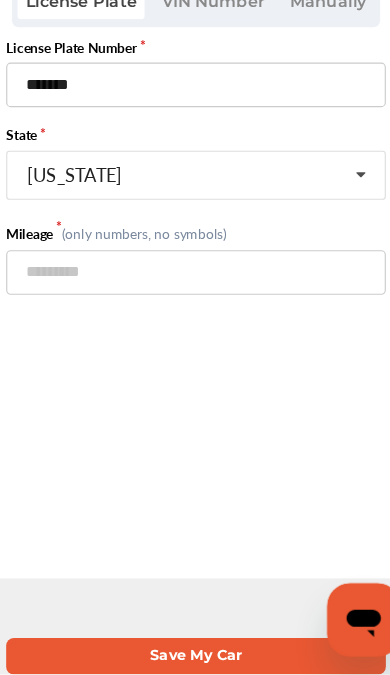 click on "Save My Car" at bounding box center [195, 659] 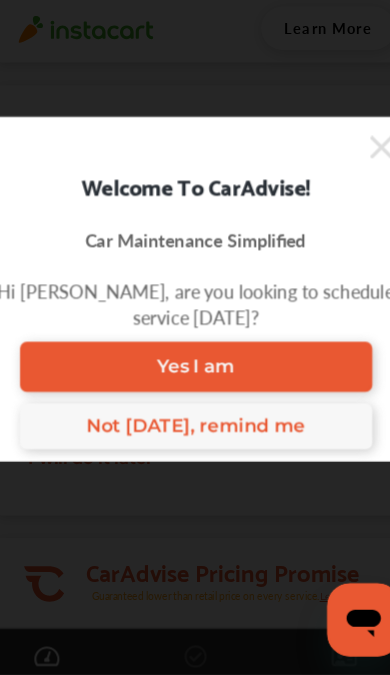 scroll, scrollTop: 0, scrollLeft: 0, axis: both 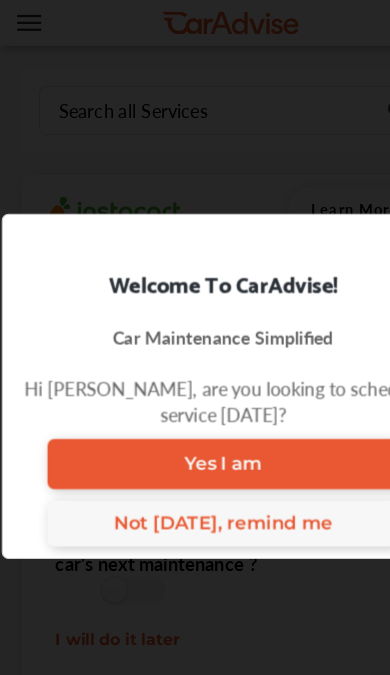 click on "Not today, remind me" at bounding box center (195, 457) 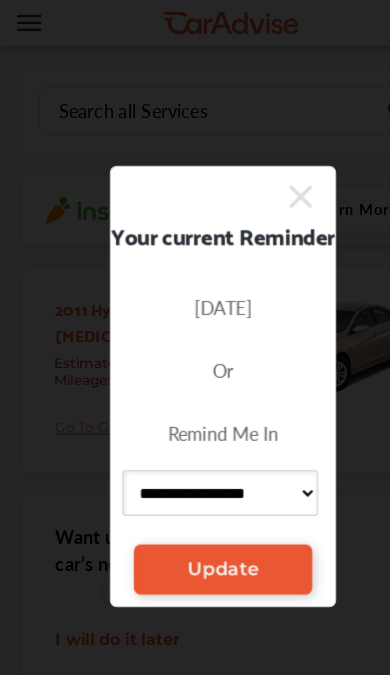 click on "Update" at bounding box center (195, 498) 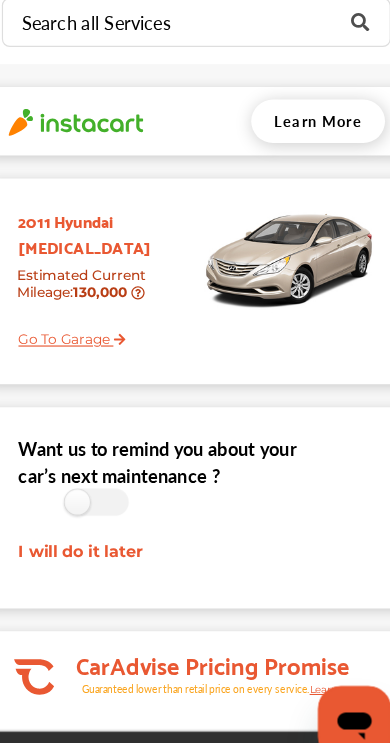 scroll, scrollTop: 18, scrollLeft: 0, axis: vertical 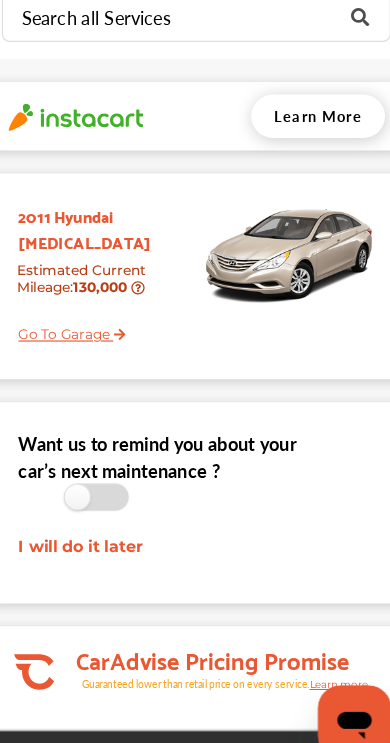 click at bounding box center [117, 499] 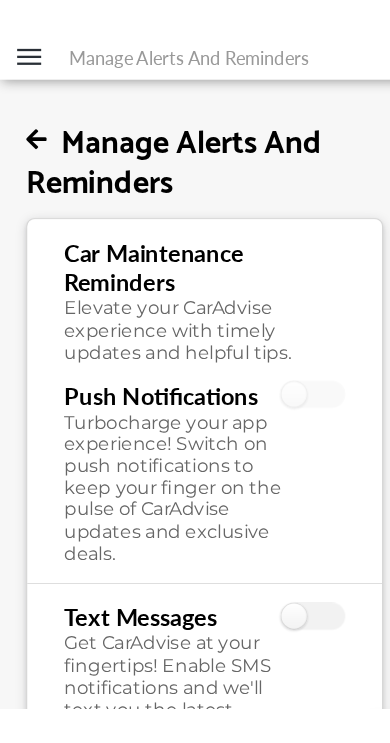 scroll, scrollTop: 2, scrollLeft: 0, axis: vertical 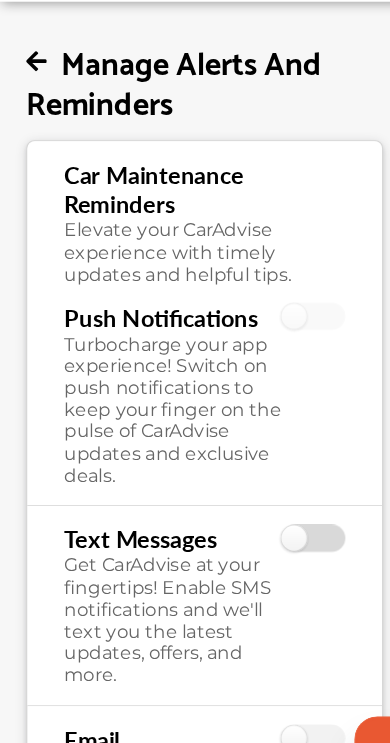 click at bounding box center (274, 508) 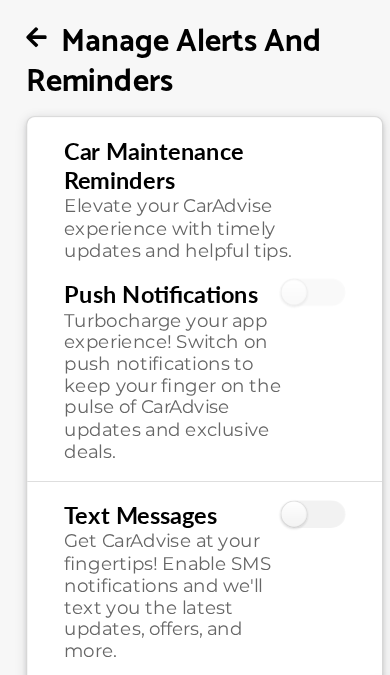 scroll, scrollTop: 0, scrollLeft: 0, axis: both 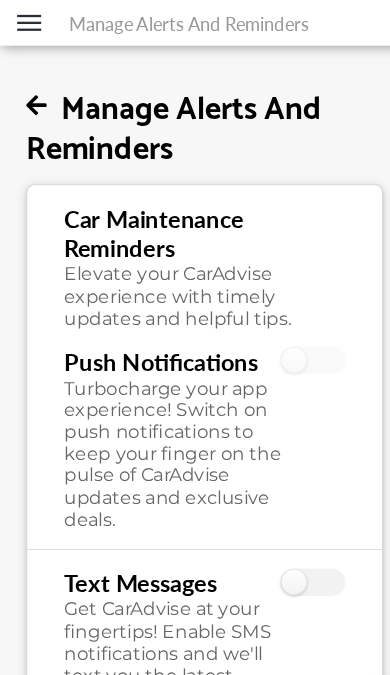 click at bounding box center (32, 93) 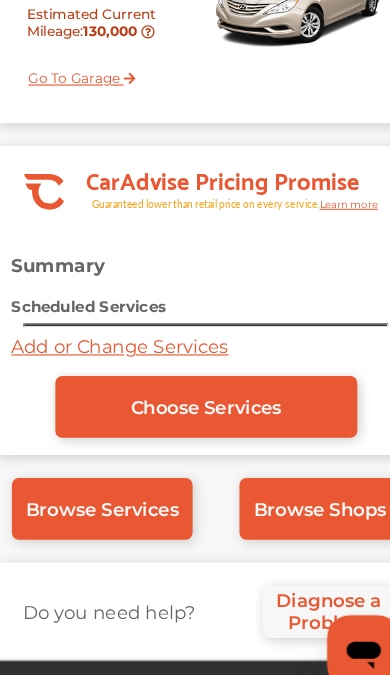 scroll, scrollTop: 251, scrollLeft: 0, axis: vertical 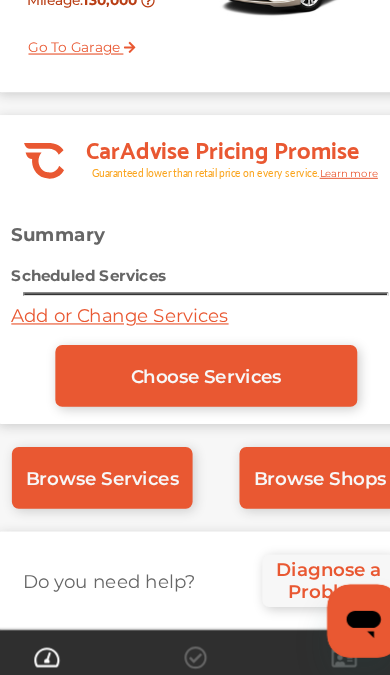 click on "Choose Services" at bounding box center (204, 413) 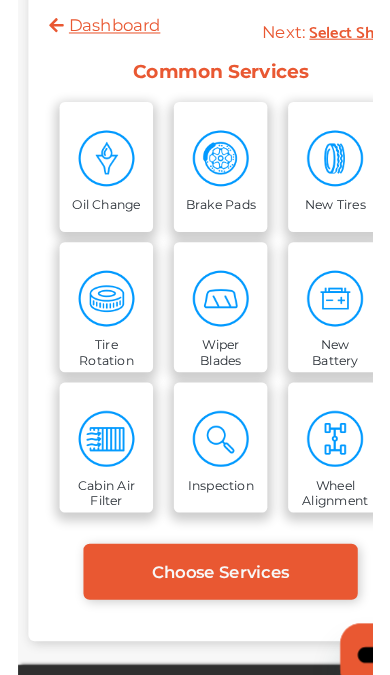 scroll, scrollTop: 105, scrollLeft: 0, axis: vertical 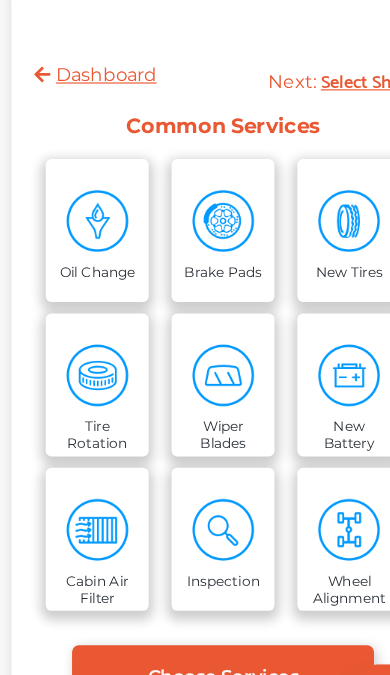 click at bounding box center (305, 207) 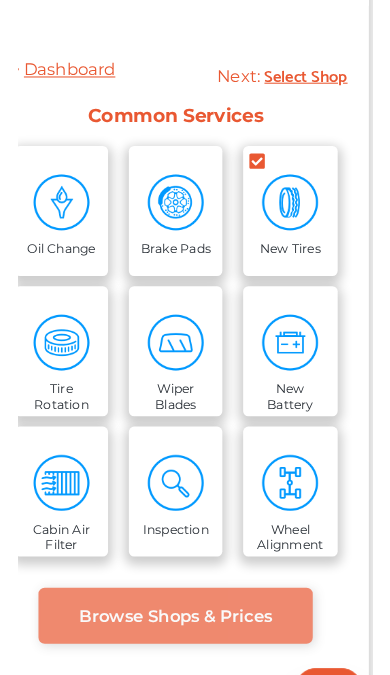 scroll, scrollTop: 133, scrollLeft: 0, axis: vertical 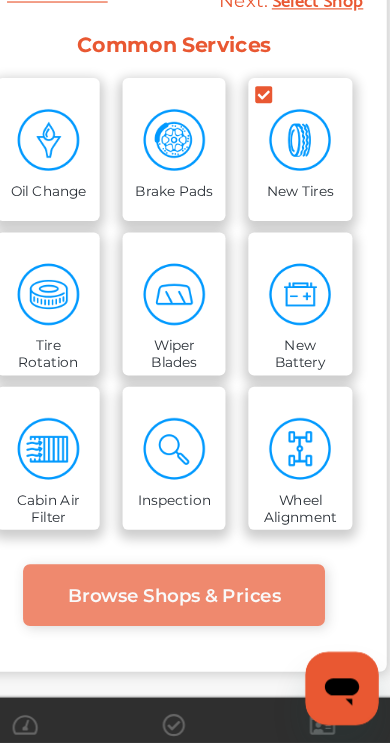 click on "Browse Shops & Prices" at bounding box center [195, 613] 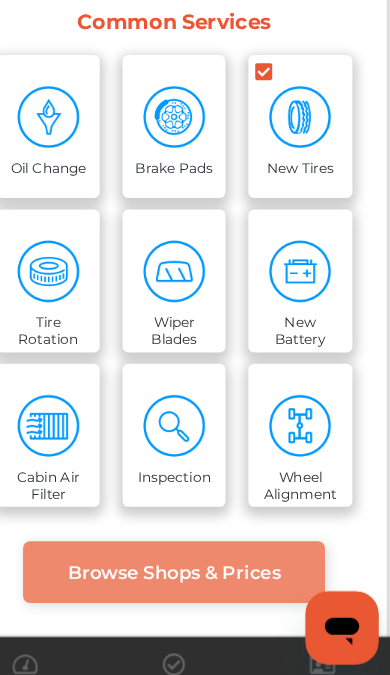 scroll, scrollTop: 135, scrollLeft: 0, axis: vertical 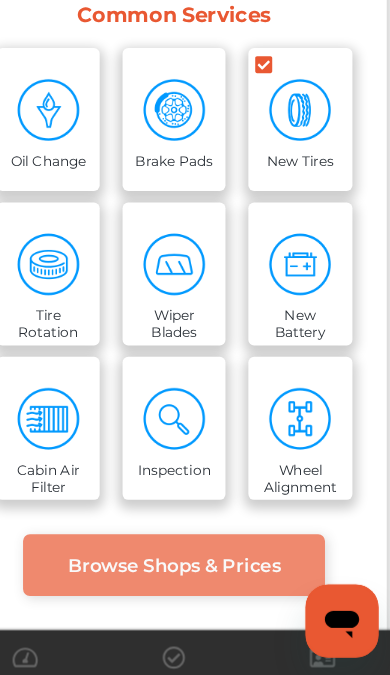 click on "Browse Shops & Prices" at bounding box center (195, 578) 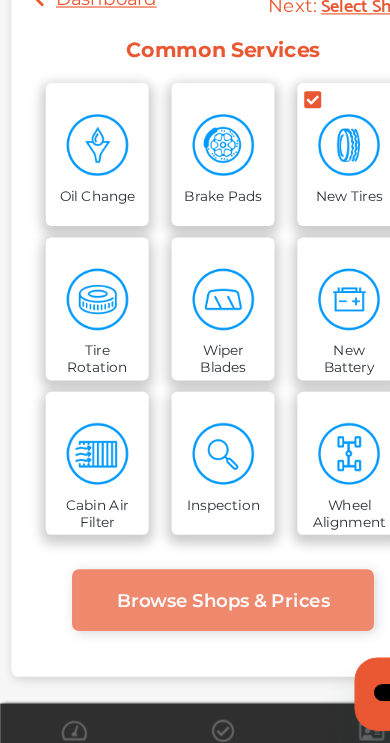 scroll, scrollTop: 133, scrollLeft: 0, axis: vertical 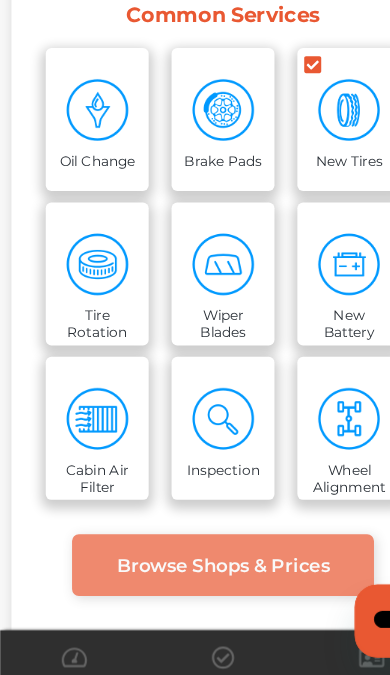 click on "Browse Shops & Prices" at bounding box center (195, 578) 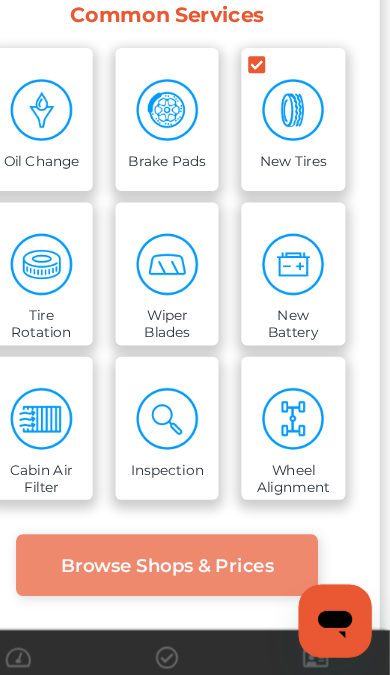 click on "Browse Shops & Prices" at bounding box center (195, 578) 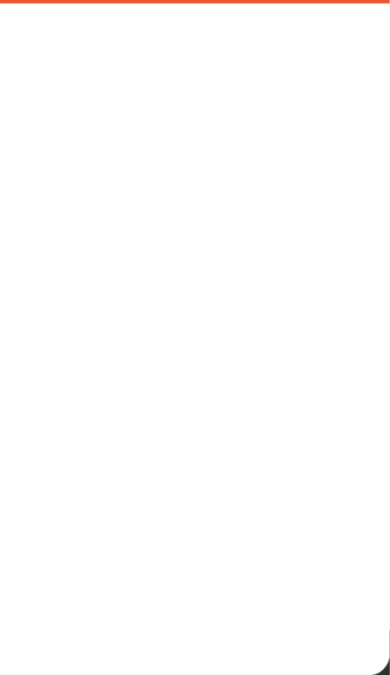 scroll, scrollTop: 0, scrollLeft: 0, axis: both 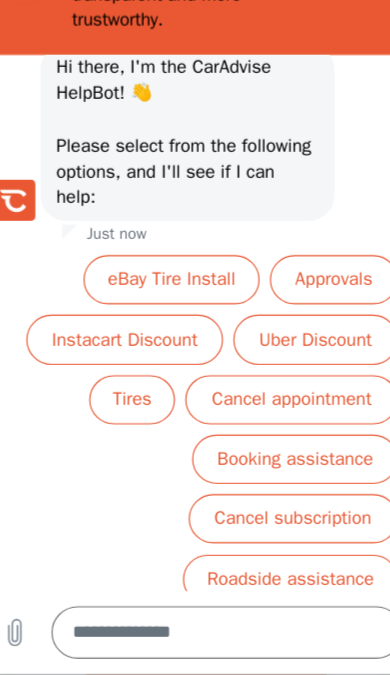 click on "Roadside assistance" at bounding box center [250, 494] 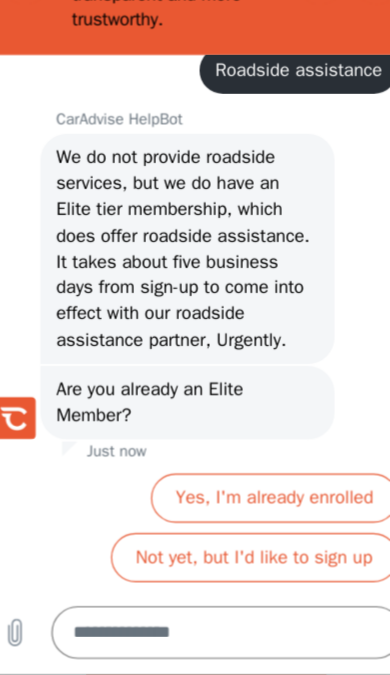 scroll, scrollTop: 320, scrollLeft: 0, axis: vertical 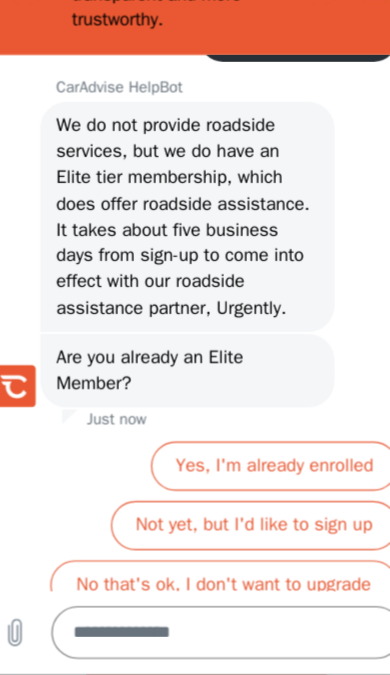 click on "Not yet, but I'd like to sign up" at bounding box center [219, 447] 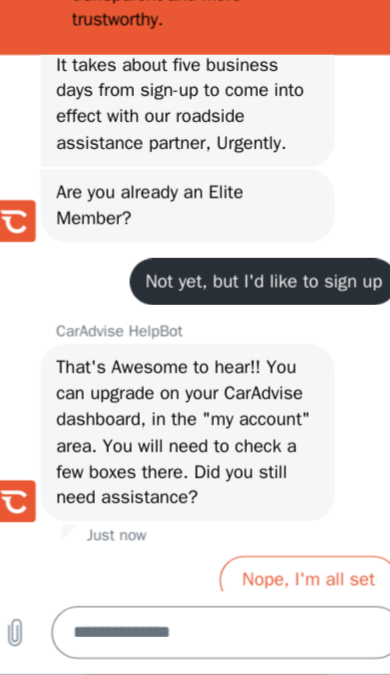 scroll, scrollTop: 507, scrollLeft: 0, axis: vertical 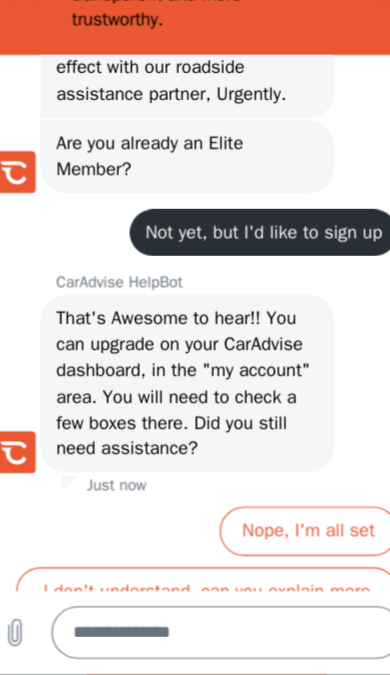 click on "I don't understand, can you explain more" at bounding box center (178, 505) 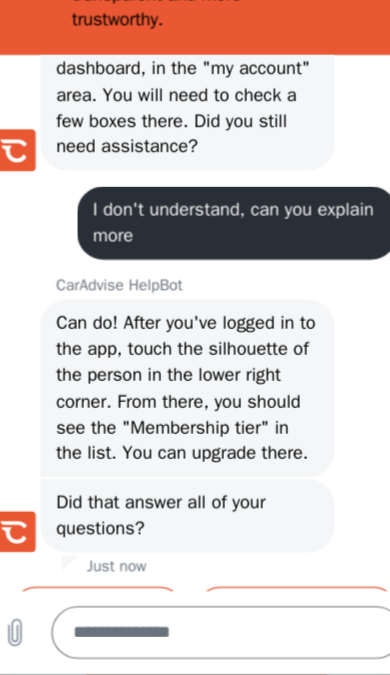 scroll, scrollTop: 781, scrollLeft: 0, axis: vertical 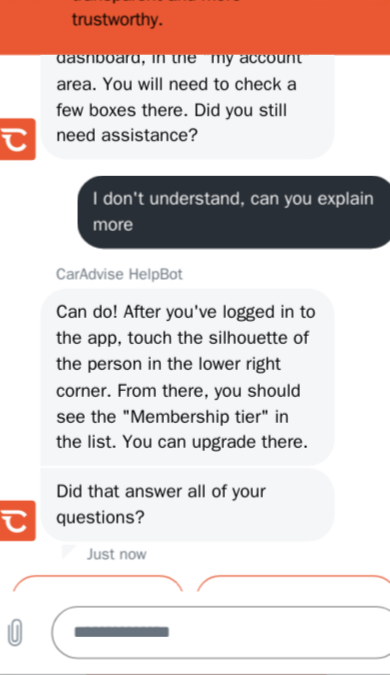 click on "Yes, That did it!" at bounding box center [83, 512] 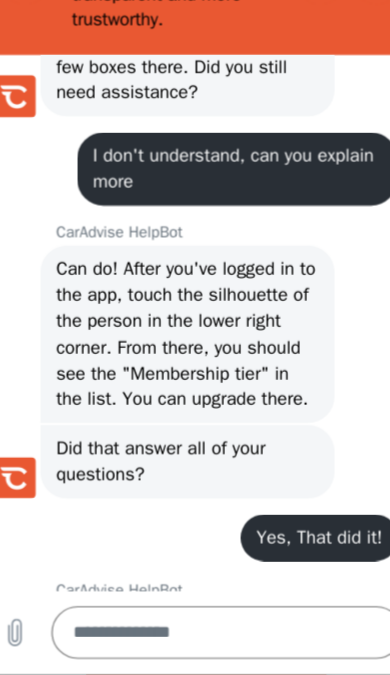 scroll, scrollTop: 830, scrollLeft: 0, axis: vertical 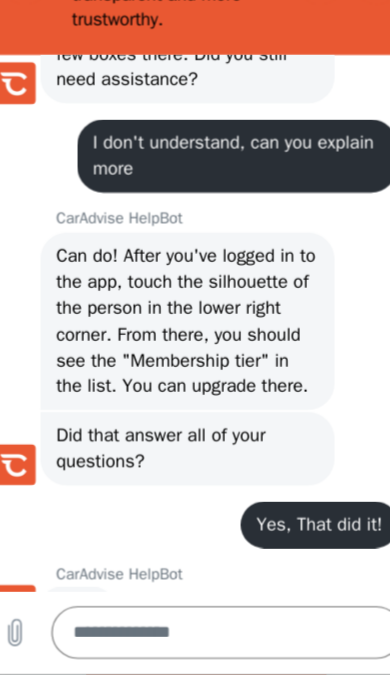 type on "*" 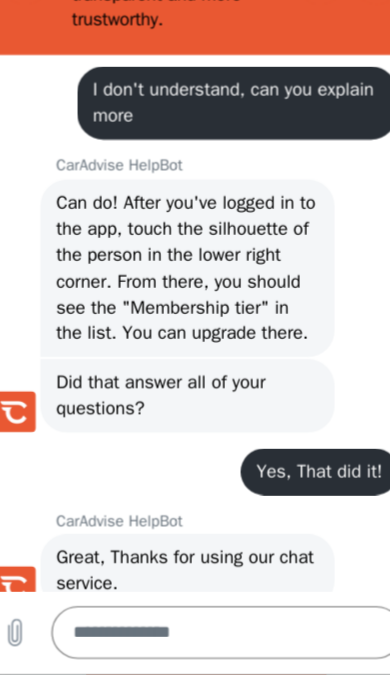scroll, scrollTop: 880, scrollLeft: 0, axis: vertical 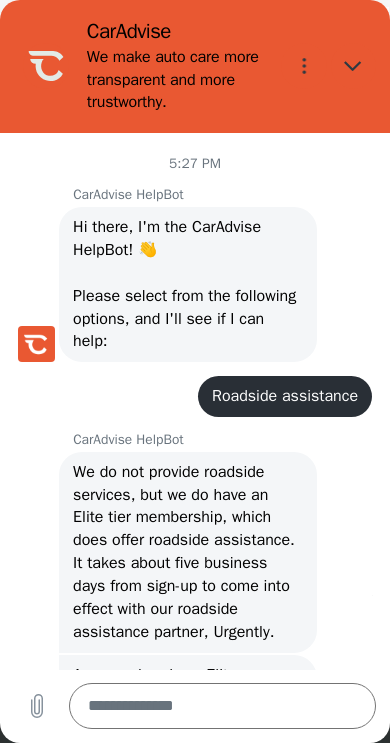 click at bounding box center (354, 66) 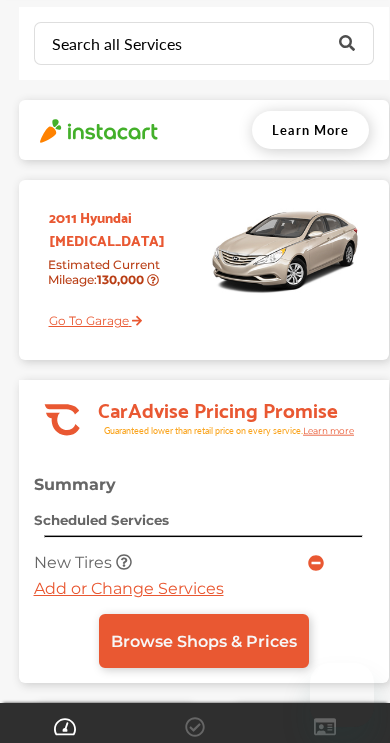 scroll, scrollTop: 0, scrollLeft: 0, axis: both 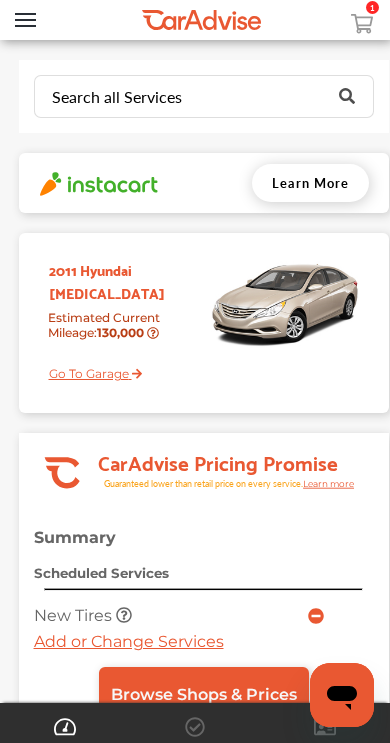 click on "Browse Shops & Prices" at bounding box center (204, 694) 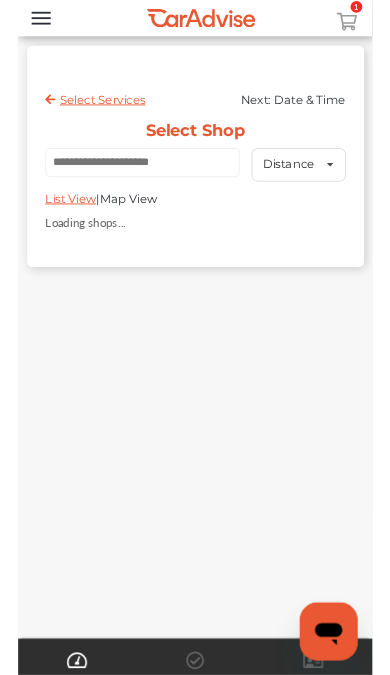 scroll, scrollTop: 0, scrollLeft: 0, axis: both 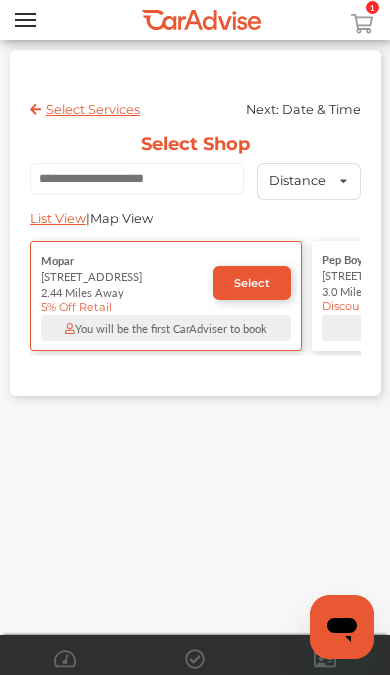 click on "Pep Boys" at bounding box center (345, 259) 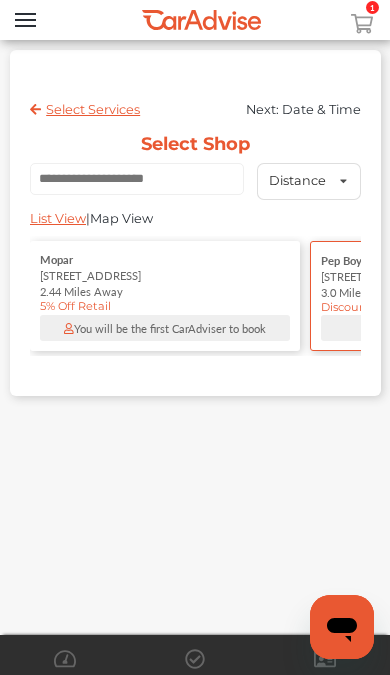 scroll, scrollTop: 0, scrollLeft: 280, axis: horizontal 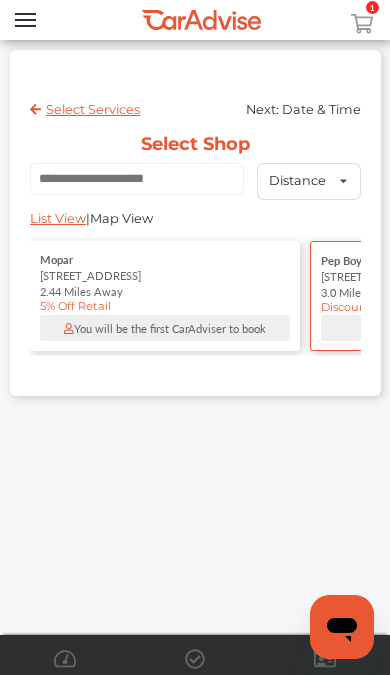 click on "[STREET_ADDRESS]" at bounding box center (407, 276) 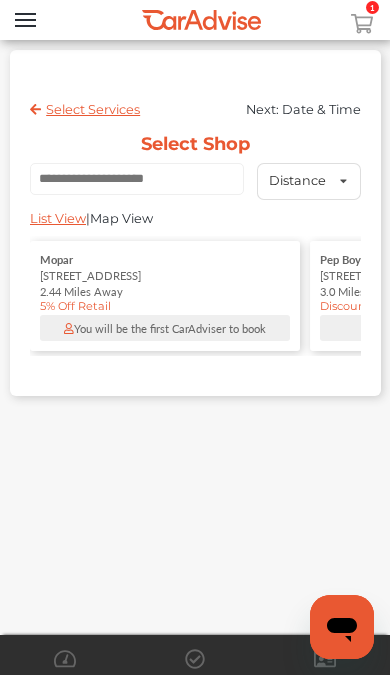click on "[STREET_ADDRESS]" at bounding box center (445, 275) 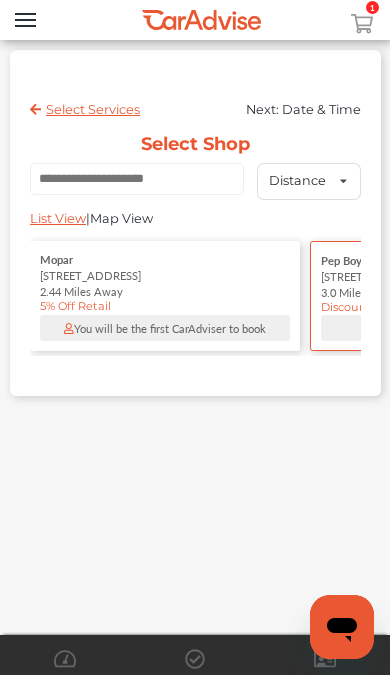 scroll, scrollTop: 0, scrollLeft: 280, axis: horizontal 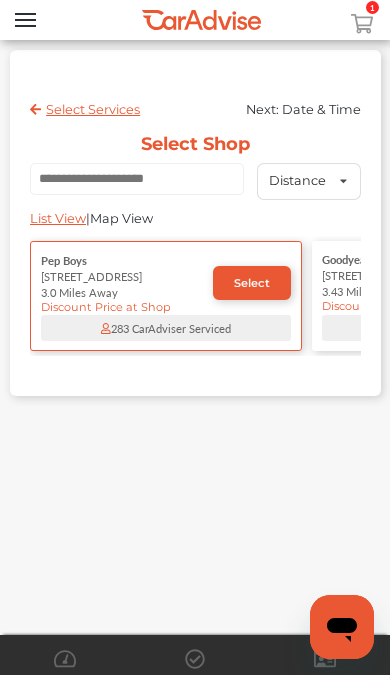click on "Select" at bounding box center [252, 283] 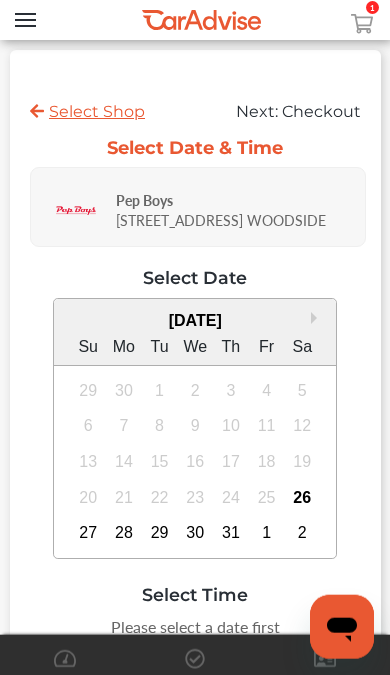 scroll, scrollTop: 33, scrollLeft: 0, axis: vertical 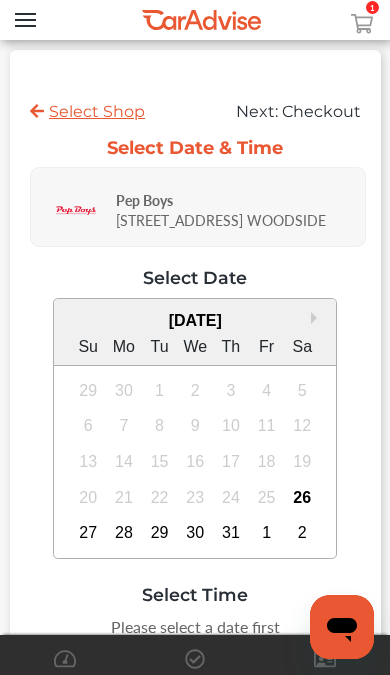click on "31" at bounding box center (231, 533) 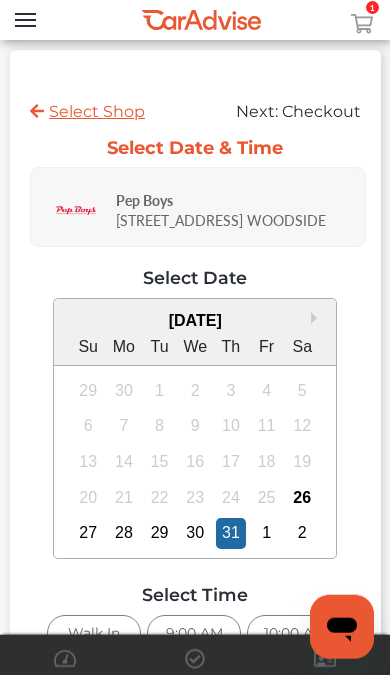 scroll, scrollTop: 0, scrollLeft: 0, axis: both 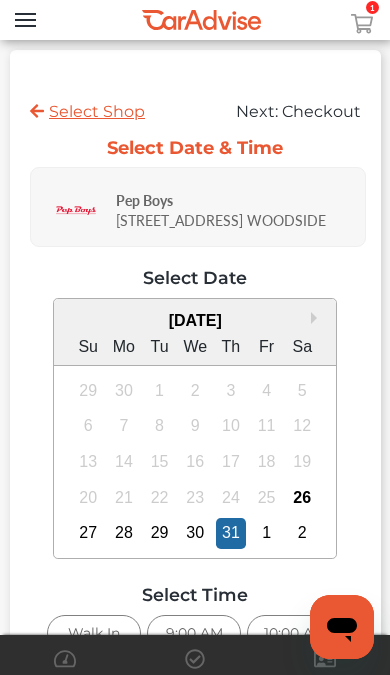 click 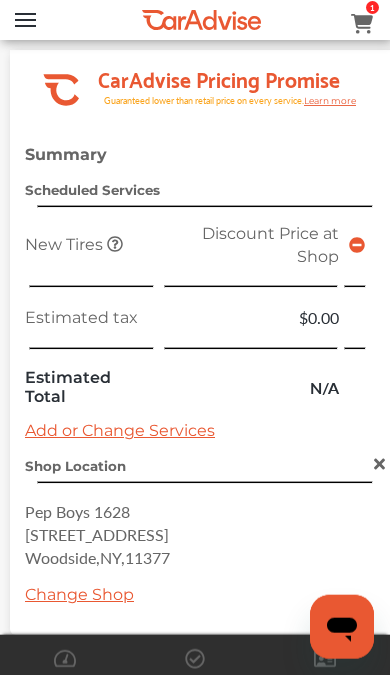 scroll, scrollTop: 0, scrollLeft: 0, axis: both 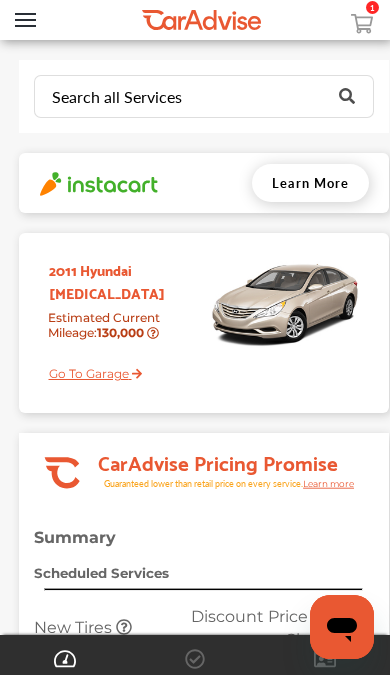 click on "Choose Time" at bounding box center (204, 1030) 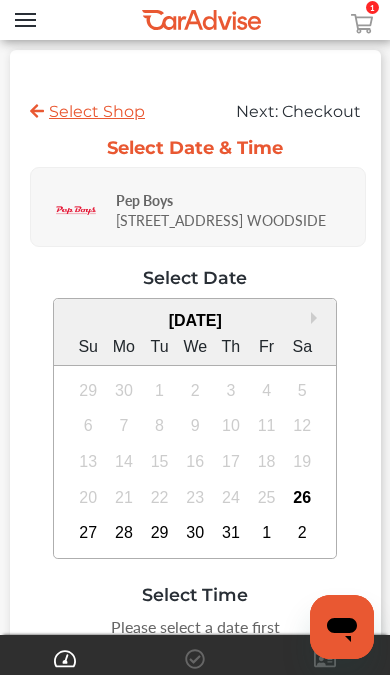 scroll, scrollTop: 0, scrollLeft: 0, axis: both 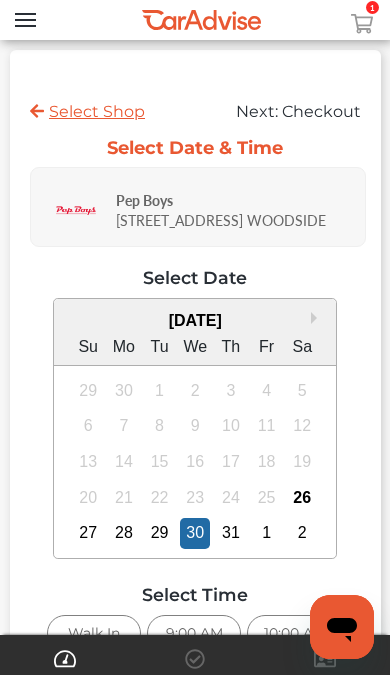 click on "12:00 PM" at bounding box center [195, 679] 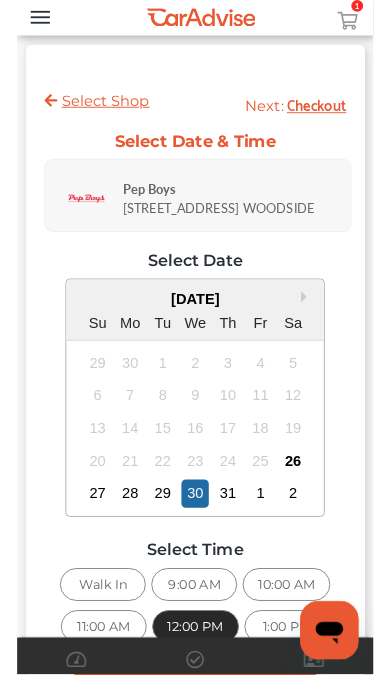 scroll, scrollTop: 139, scrollLeft: 0, axis: vertical 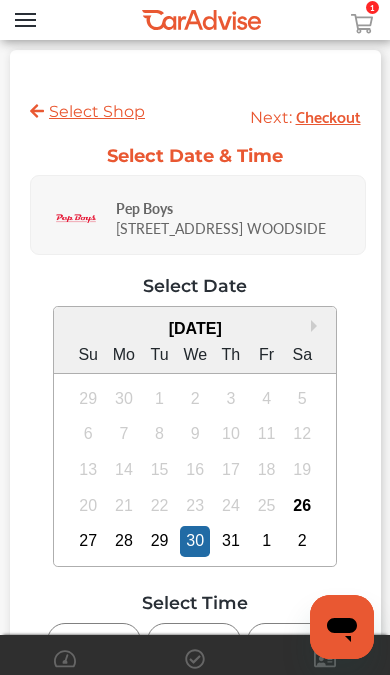 click on "Review Appointment" at bounding box center [195, 749] 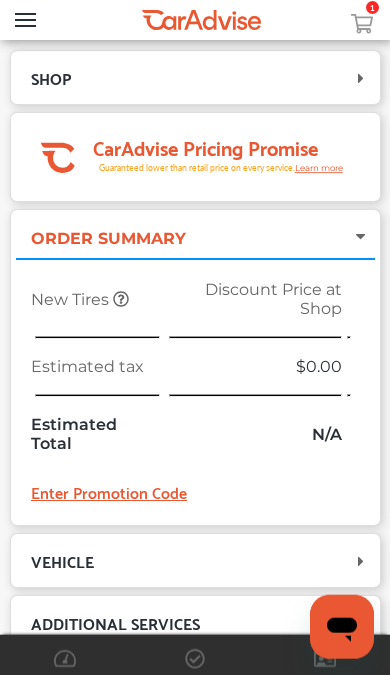 scroll, scrollTop: 0, scrollLeft: 0, axis: both 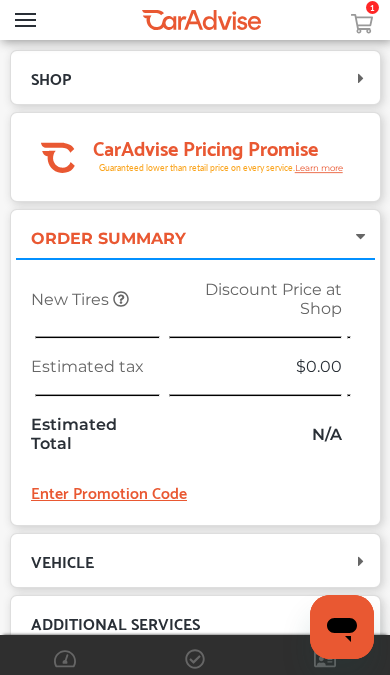 click on "Open Menu" at bounding box center [25, 20] 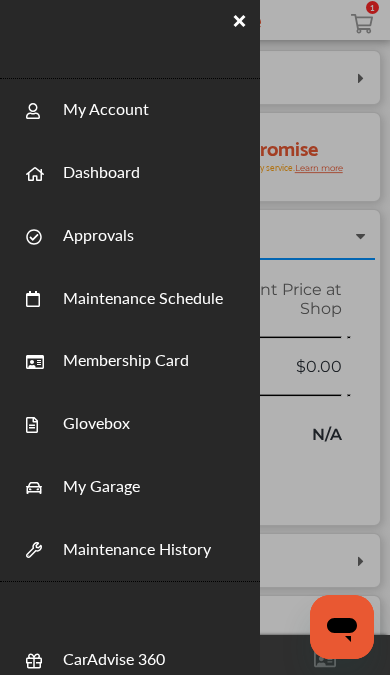click on "Membership Card" at bounding box center (130, 361) 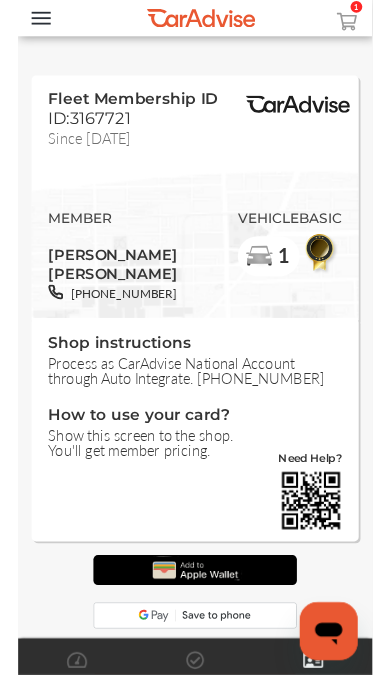 scroll, scrollTop: 33, scrollLeft: 0, axis: vertical 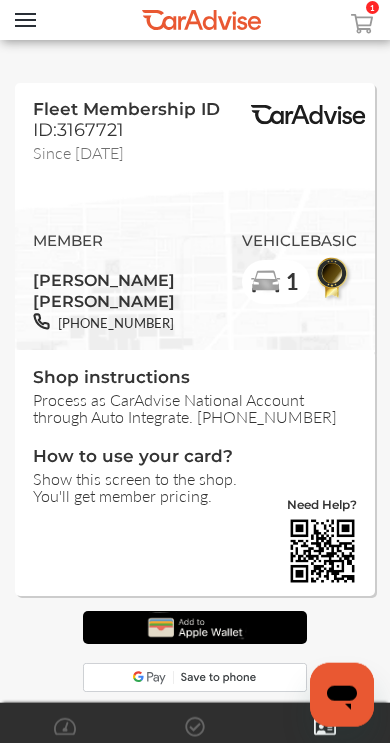 click at bounding box center (195, 627) 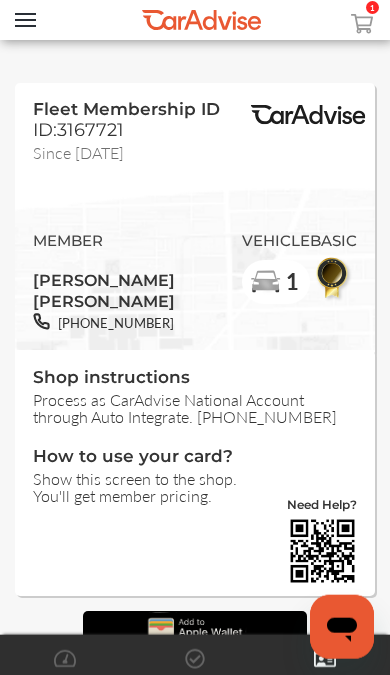 scroll, scrollTop: 58, scrollLeft: 0, axis: vertical 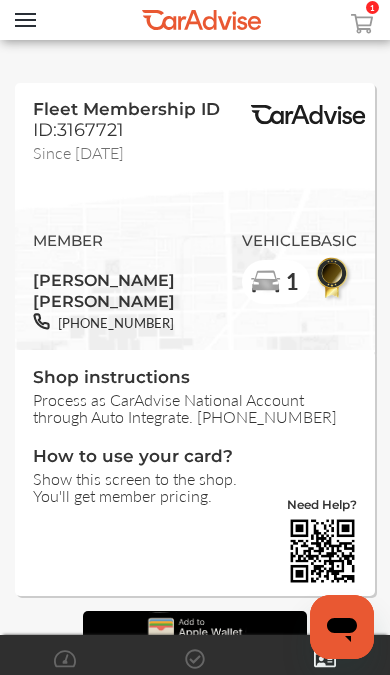 click at bounding box center [195, 627] 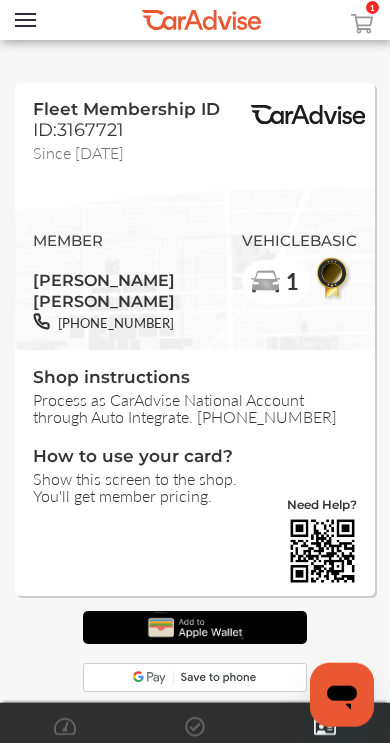 scroll, scrollTop: 83, scrollLeft: 0, axis: vertical 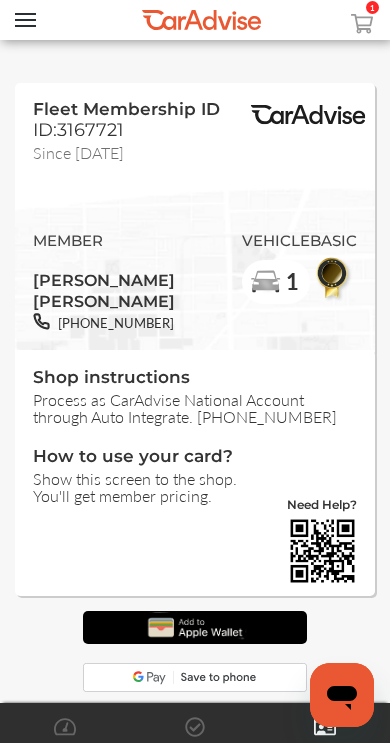 click at bounding box center (195, 627) 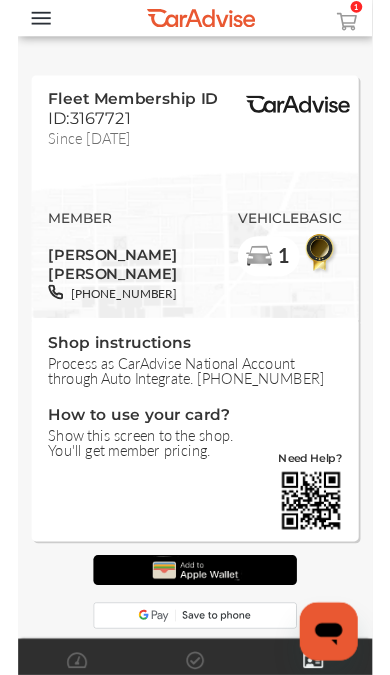 scroll, scrollTop: 107, scrollLeft: 0, axis: vertical 